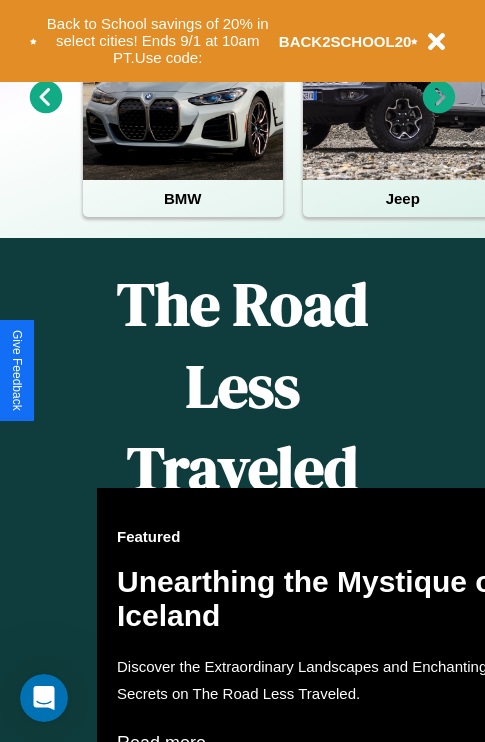 scroll, scrollTop: 817, scrollLeft: 0, axis: vertical 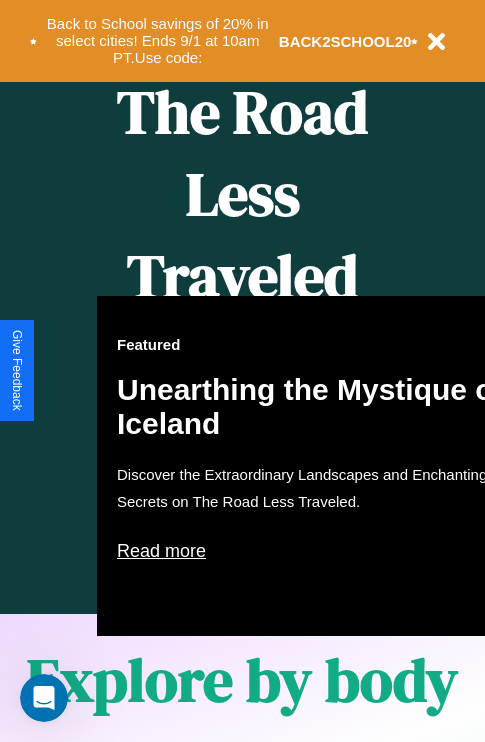 click on "Featured Unearthing the Mystique of Iceland Discover the Extraordinary Landscapes and Enchanting Secrets on The Road Less Traveled. Read more" at bounding box center (317, 466) 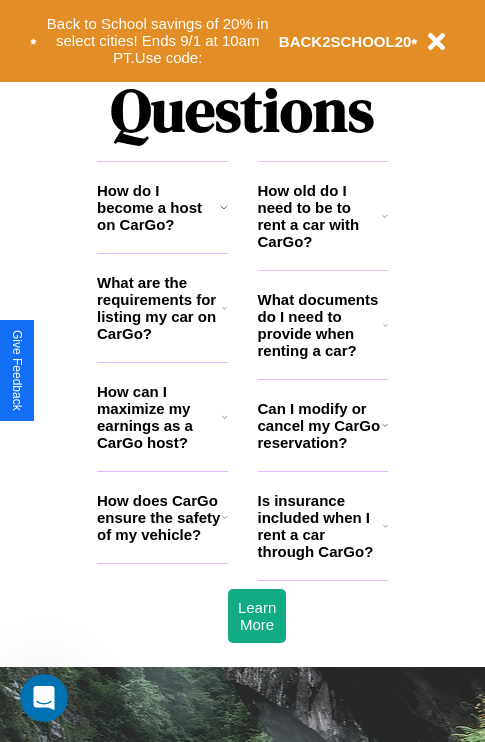 scroll, scrollTop: 2423, scrollLeft: 0, axis: vertical 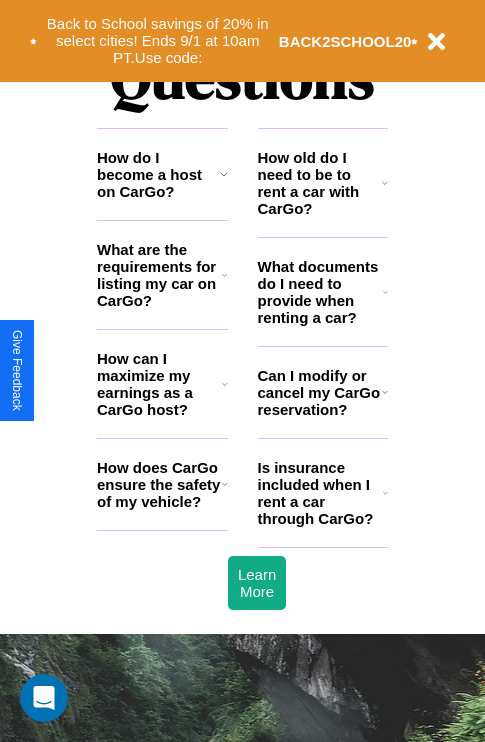 click on "How can I maximize my earnings as a CarGo host?" at bounding box center [159, 384] 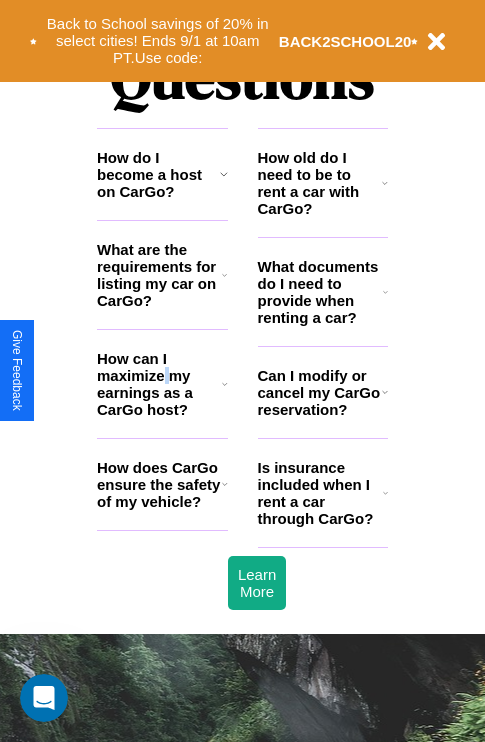 click on "How can I maximize my earnings as a CarGo host?" at bounding box center [159, 384] 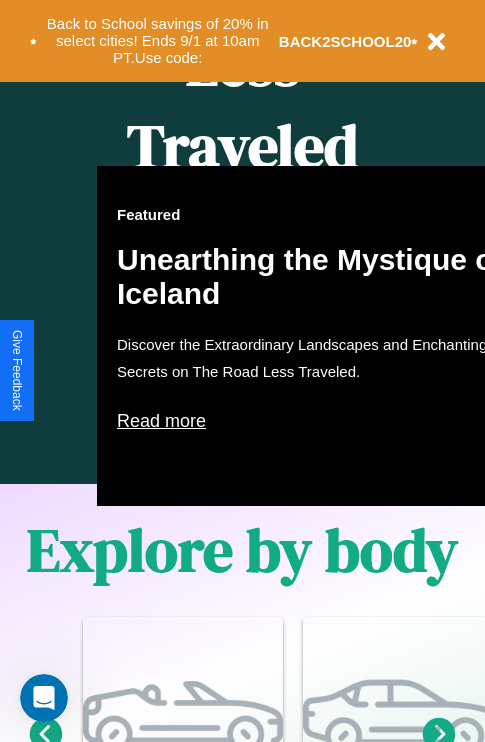 scroll, scrollTop: 308, scrollLeft: 0, axis: vertical 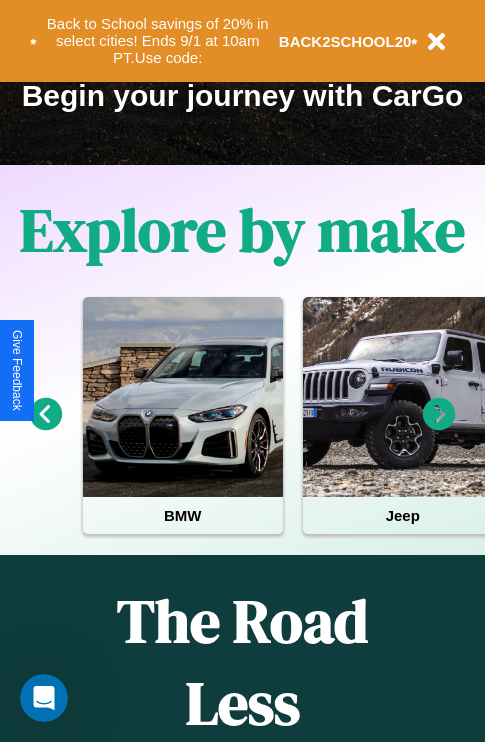 click 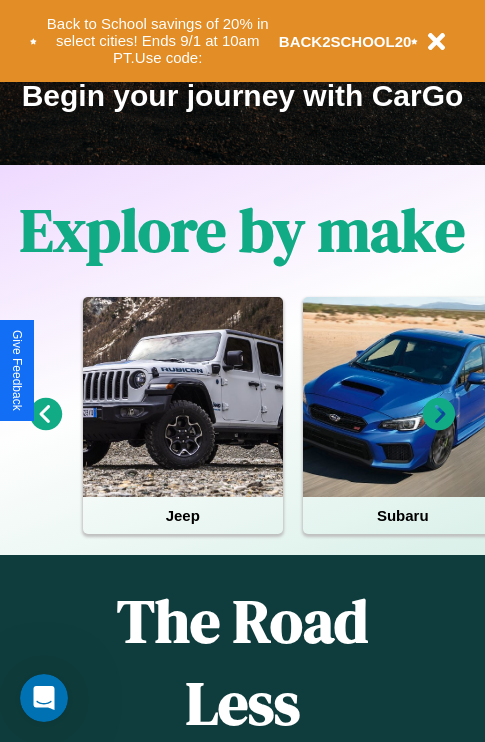 click 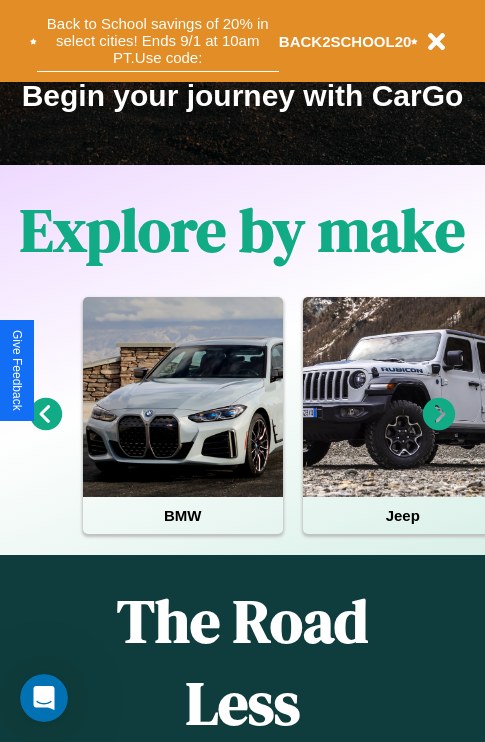 click on "Back to School savings of 20% in select cities! Ends 9/1 at 10am PT.  Use code:" at bounding box center (158, 41) 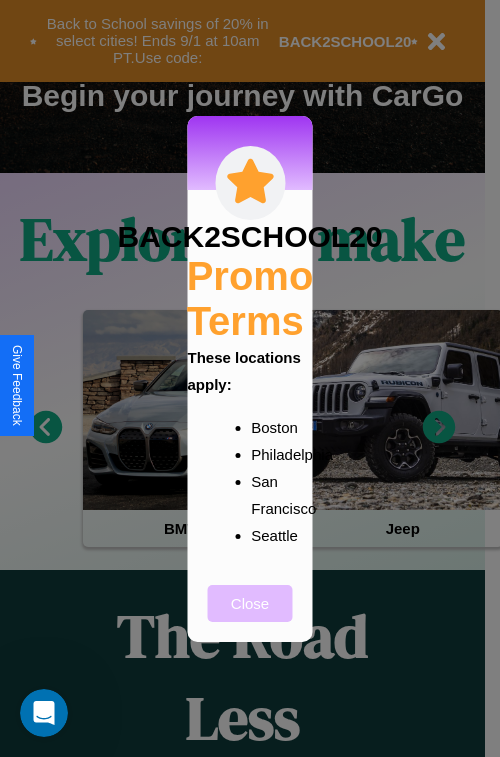 click on "Close" at bounding box center [250, 603] 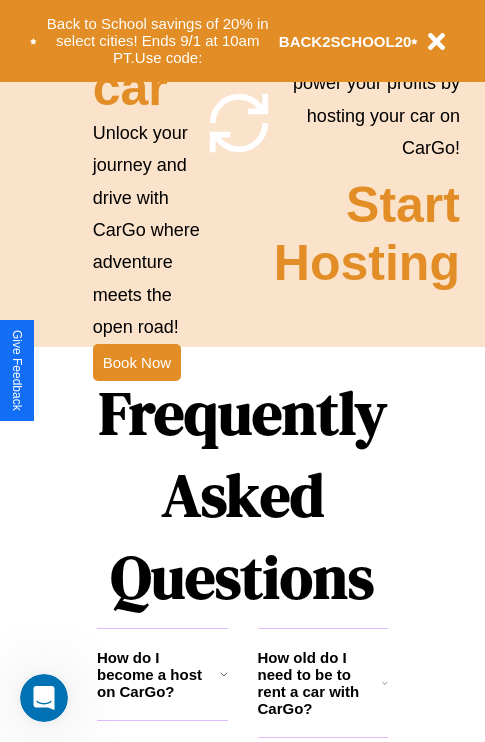 scroll, scrollTop: 1947, scrollLeft: 0, axis: vertical 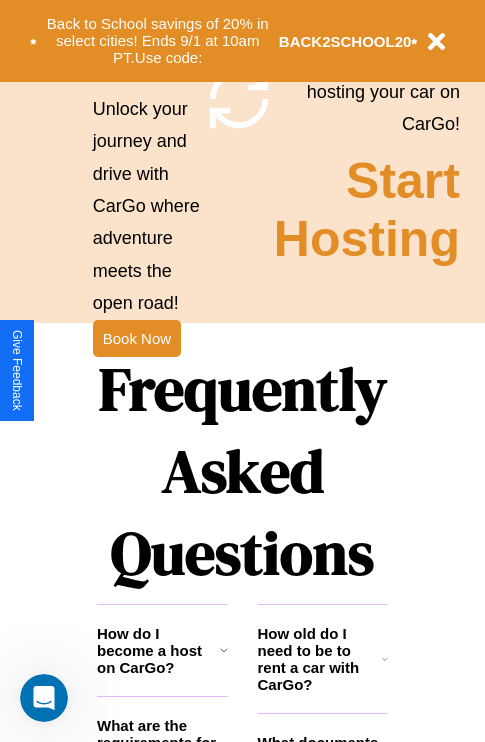 click on "Frequently Asked Questions" at bounding box center [242, 471] 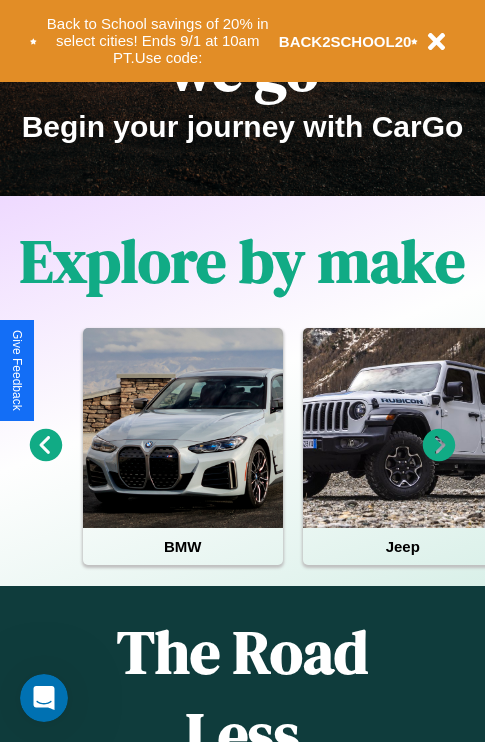 scroll, scrollTop: 0, scrollLeft: 0, axis: both 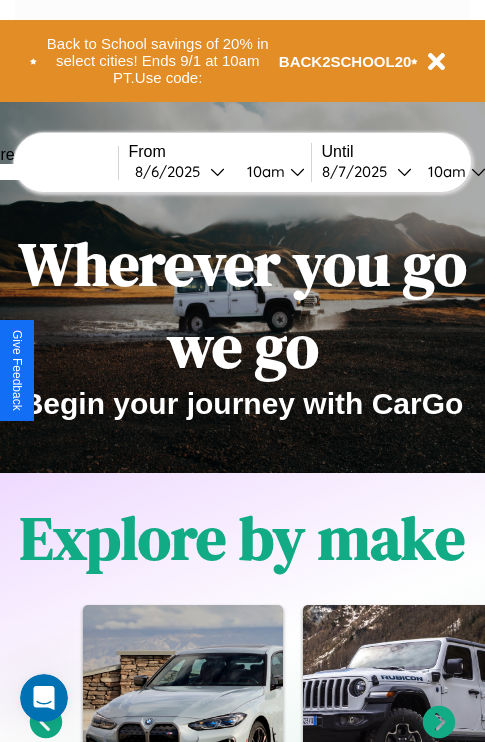 click at bounding box center (43, 172) 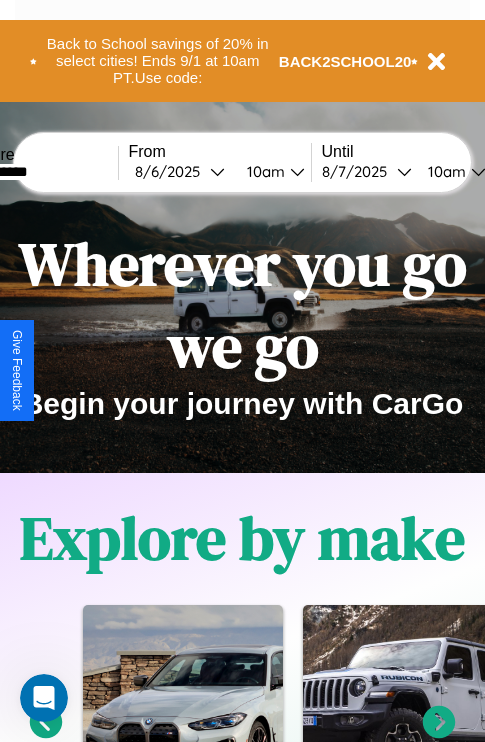 type on "**********" 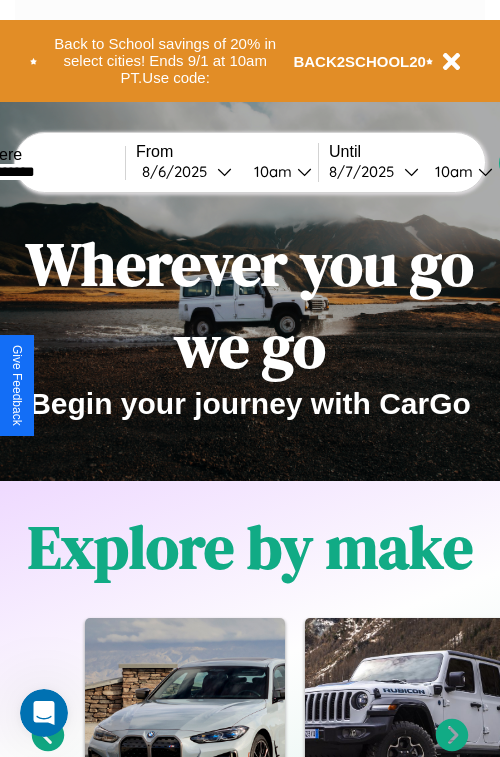 select on "*" 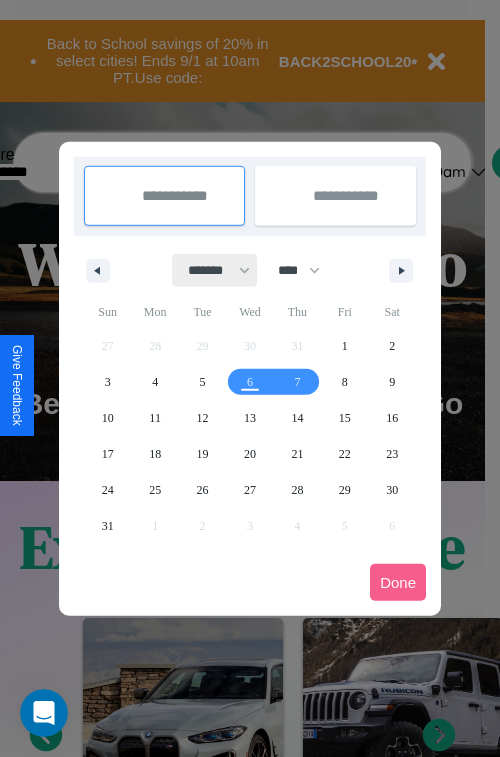click on "******* ******** ***** ***** *** **** **** ****** ********* ******* ******** ********" at bounding box center [215, 270] 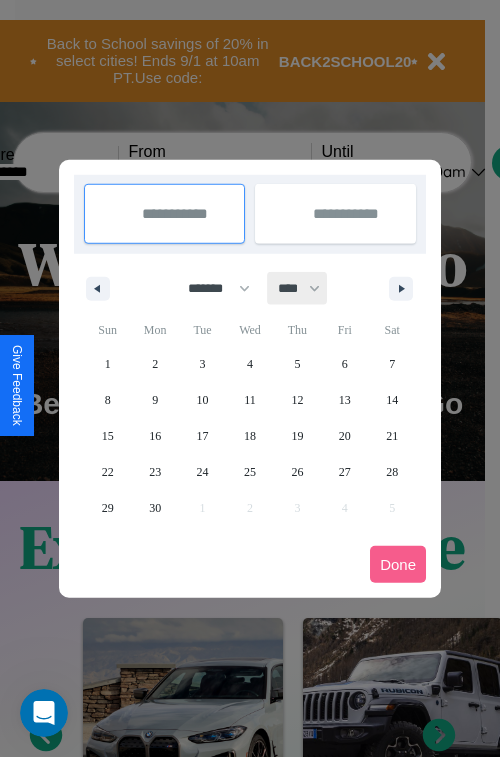 click on "**** **** **** **** **** **** **** **** **** **** **** **** **** **** **** **** **** **** **** **** **** **** **** **** **** **** **** **** **** **** **** **** **** **** **** **** **** **** **** **** **** **** **** **** **** **** **** **** **** **** **** **** **** **** **** **** **** **** **** **** **** **** **** **** **** **** **** **** **** **** **** **** **** **** **** **** **** **** **** **** **** **** **** **** **** **** **** **** **** **** **** **** **** **** **** **** **** **** **** **** **** **** **** **** **** **** **** **** **** **** **** **** **** **** **** **** **** **** **** **** ****" at bounding box center (298, 288) 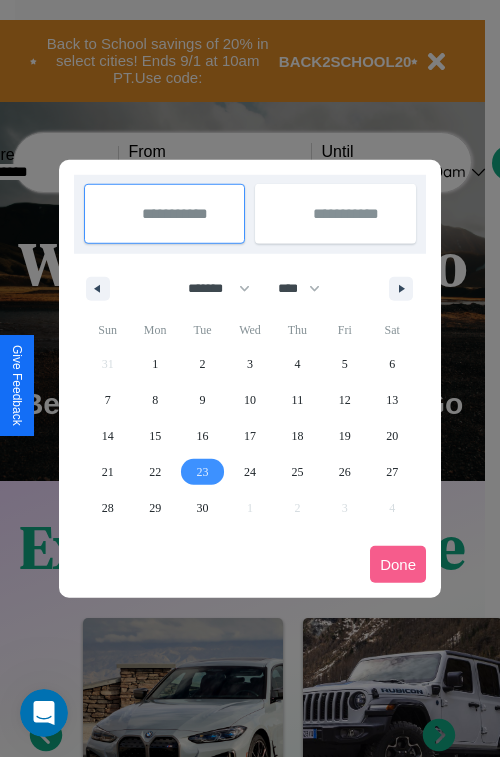 click on "23" at bounding box center [203, 472] 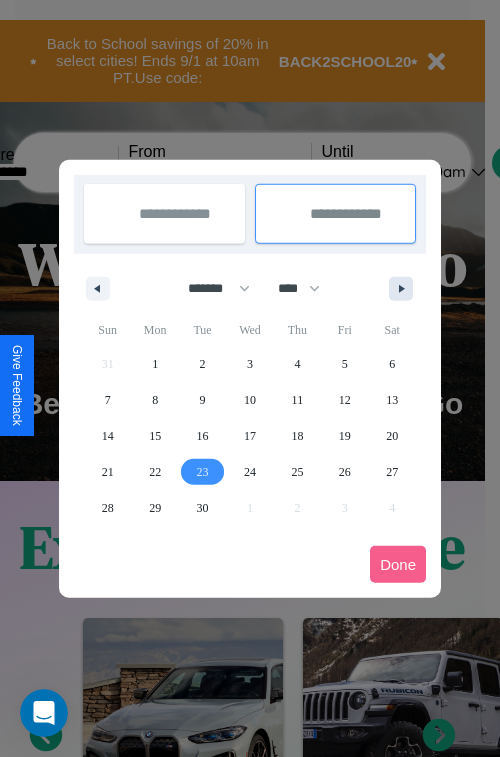 click at bounding box center (405, 289) 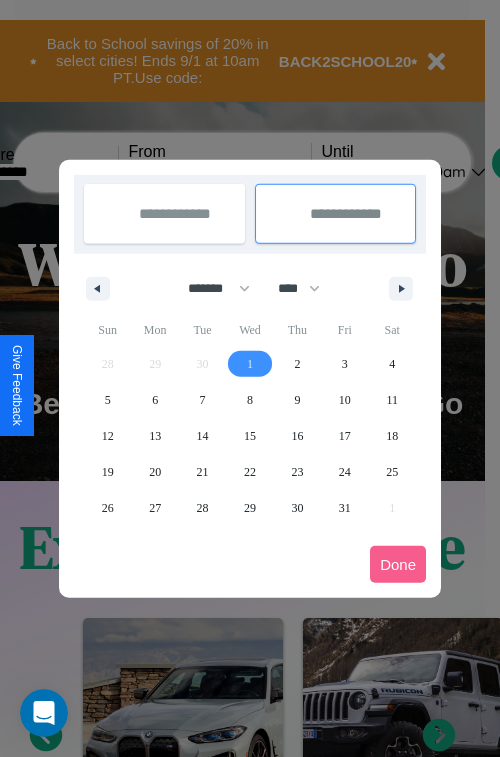 click on "1" at bounding box center [250, 364] 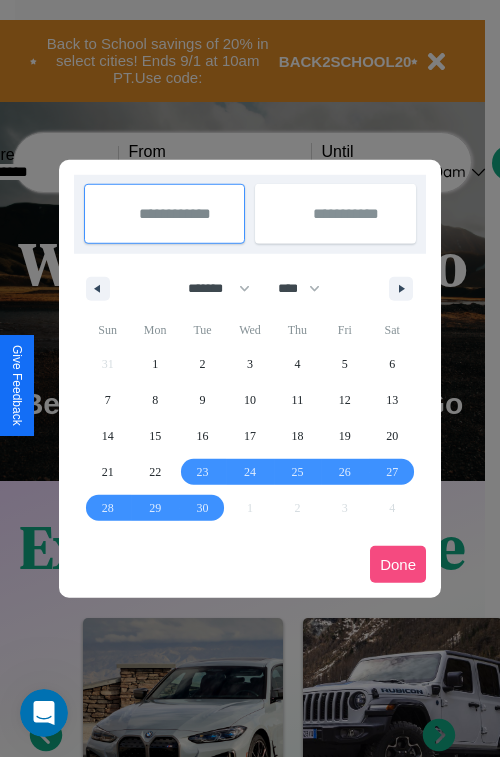 click on "Done" at bounding box center [398, 564] 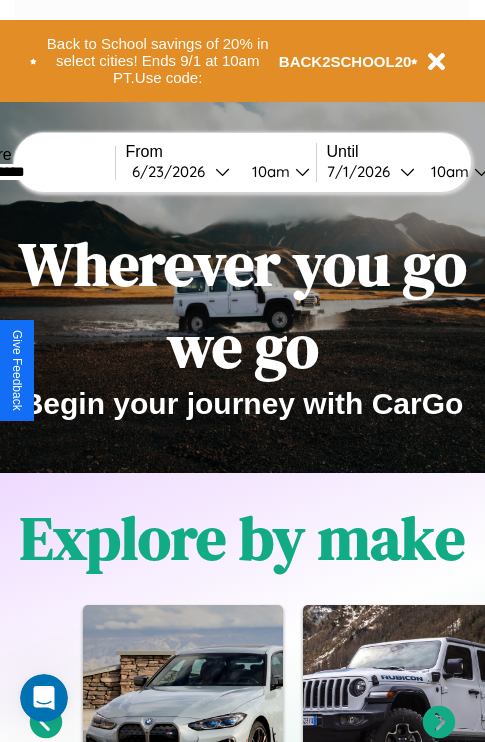 scroll, scrollTop: 0, scrollLeft: 71, axis: horizontal 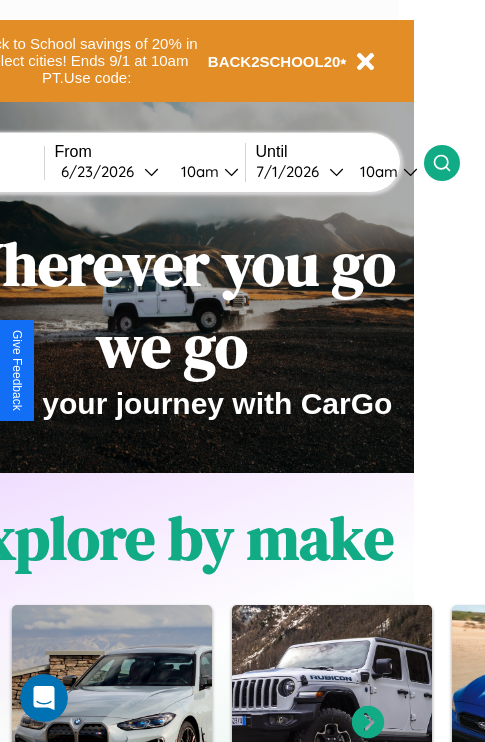 click 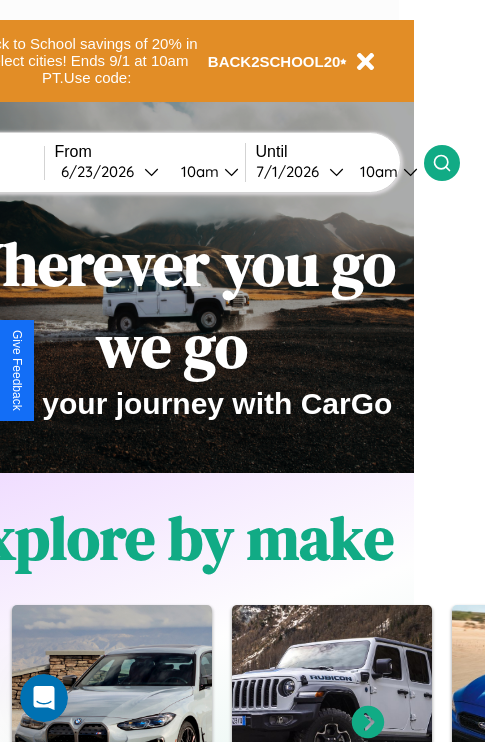 scroll, scrollTop: 0, scrollLeft: 0, axis: both 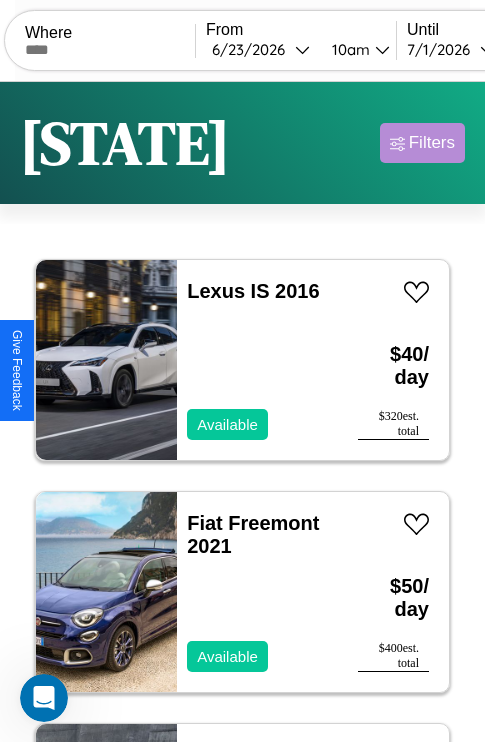 click on "Filters" at bounding box center [432, 143] 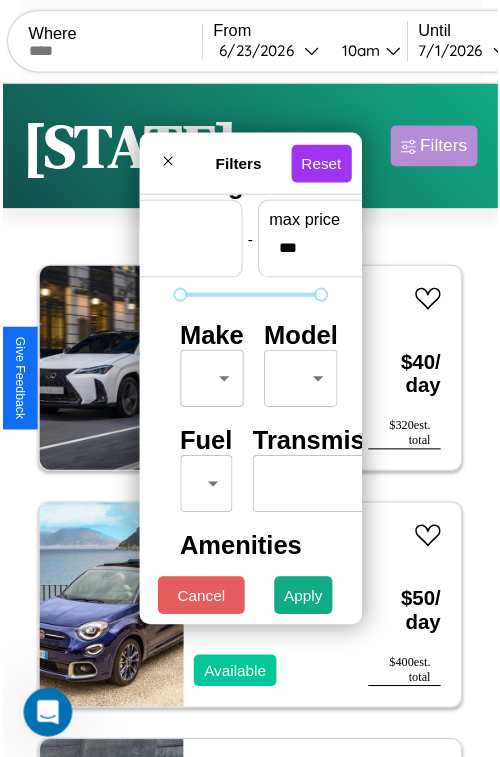 scroll, scrollTop: 59, scrollLeft: 0, axis: vertical 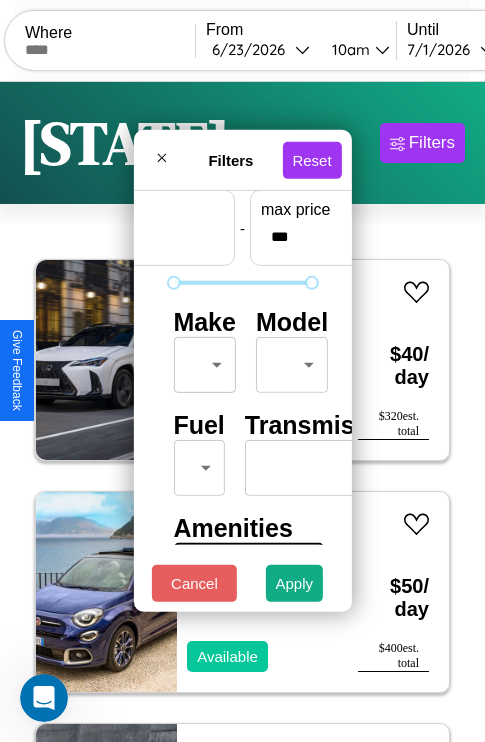click on "CarGo Where From 6 / 23 / 2026 10am Until 7 / 1 / 2026 10am Become a Host Login Sign Up [CITY] Filters 108 cars in this area These cars can be picked up in this city. Lexus IS 2016 Available $ 40 / day $ 320 est. total Fiat Freemont 2021 Available $ 50 / day $ 400 est. total Mazda CX-30 2014 Available $ 40 / day $ 320 est. total Tesla Semi 2017 Unavailable $ 110 / day $ 880 est. total Infiniti QX80 2018 Available $ 70 / day $ 560 est. total Honda VT750 (A.C.E.) 2018 Unavailable $ 90 / day $ 720 est. total Hyundai Veloster N 2022 Available $ 110 / day $ 880 est. total Jaguar X-Type 2014 Available $ 100 / day $ 800 est. total Chrysler 200 2019 Unavailable $ 190 / day $ 1520 est. total Hummer H2 2018 Available $ 150 / day $ 1200 est. total Mazda CX-90 2016 Available $ 80 / day $ 640 est. total Aston Martin Valiant 2023 Available $ 140 / day $ 1120 est. total Land Rover Freelander 2019 Available $ 160 / day $ 1280 est. total $" at bounding box center (242, 412) 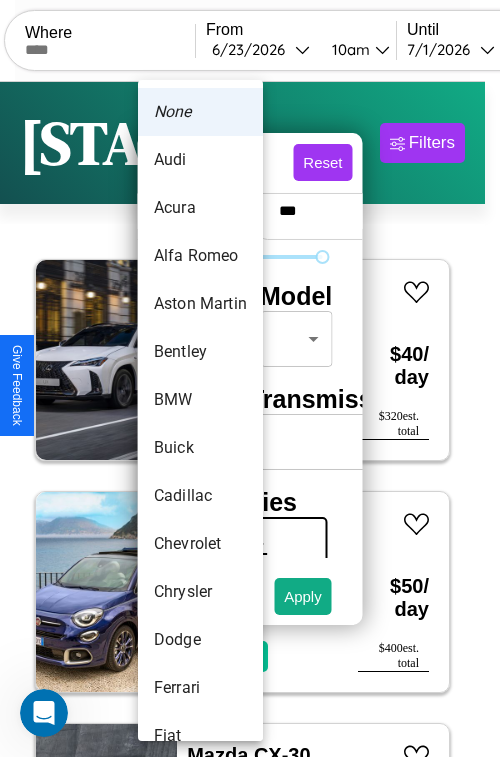 click on "Bentley" at bounding box center (200, 352) 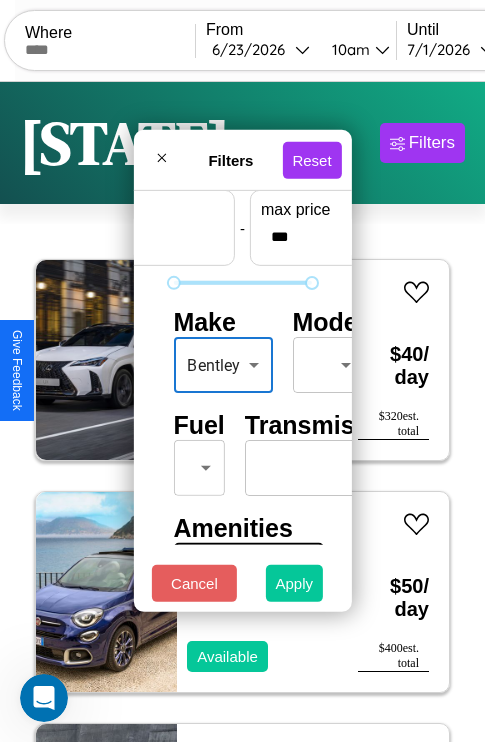 click on "Apply" at bounding box center (295, 583) 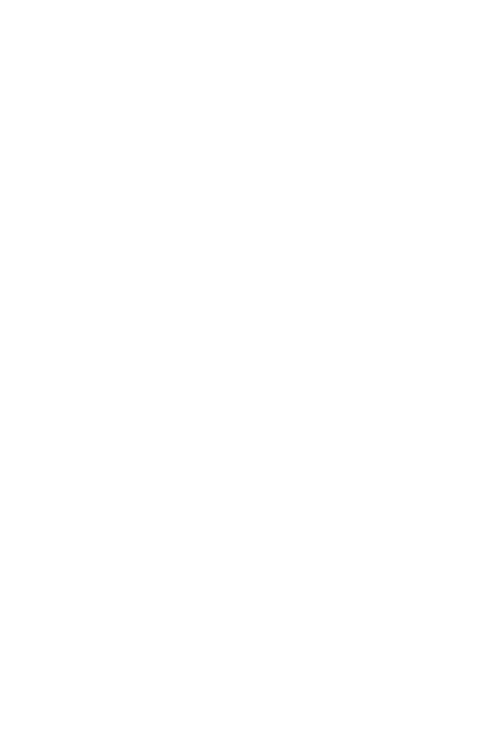 scroll, scrollTop: 0, scrollLeft: 0, axis: both 